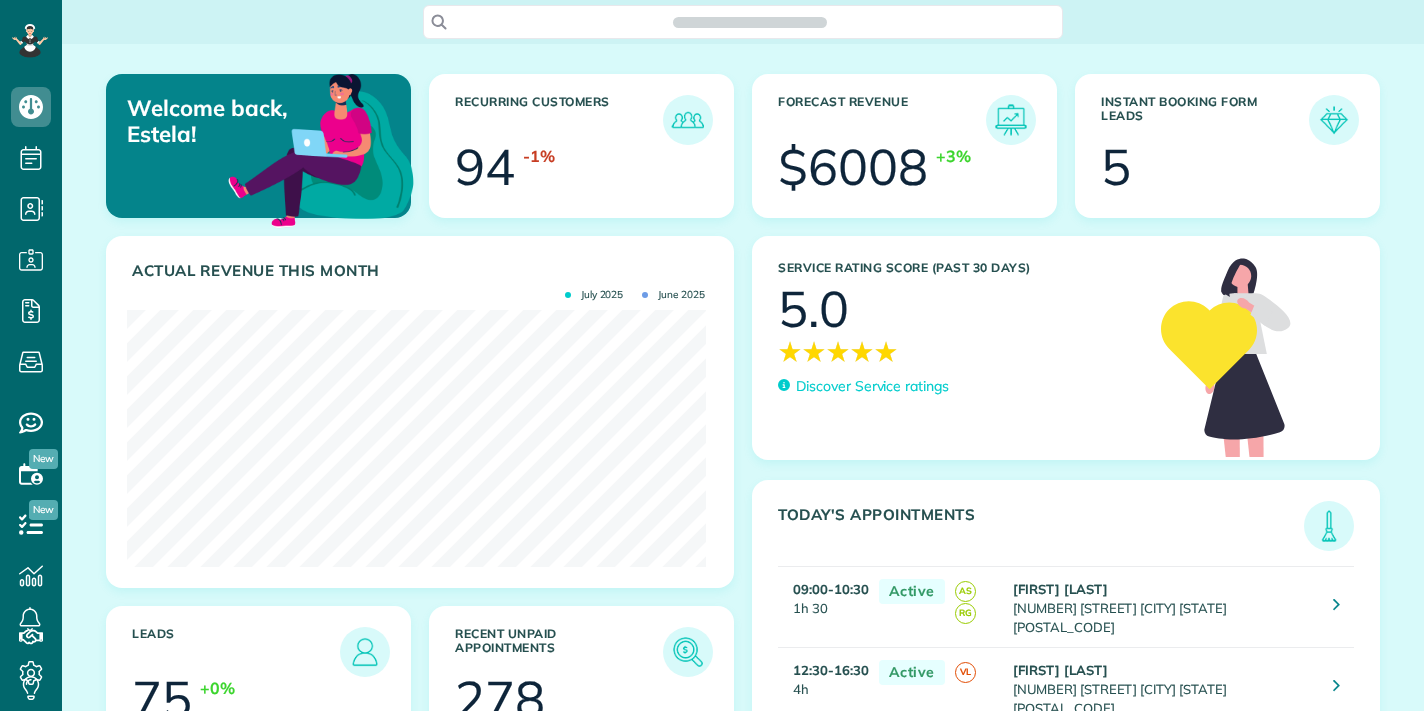 scroll, scrollTop: 0, scrollLeft: 0, axis: both 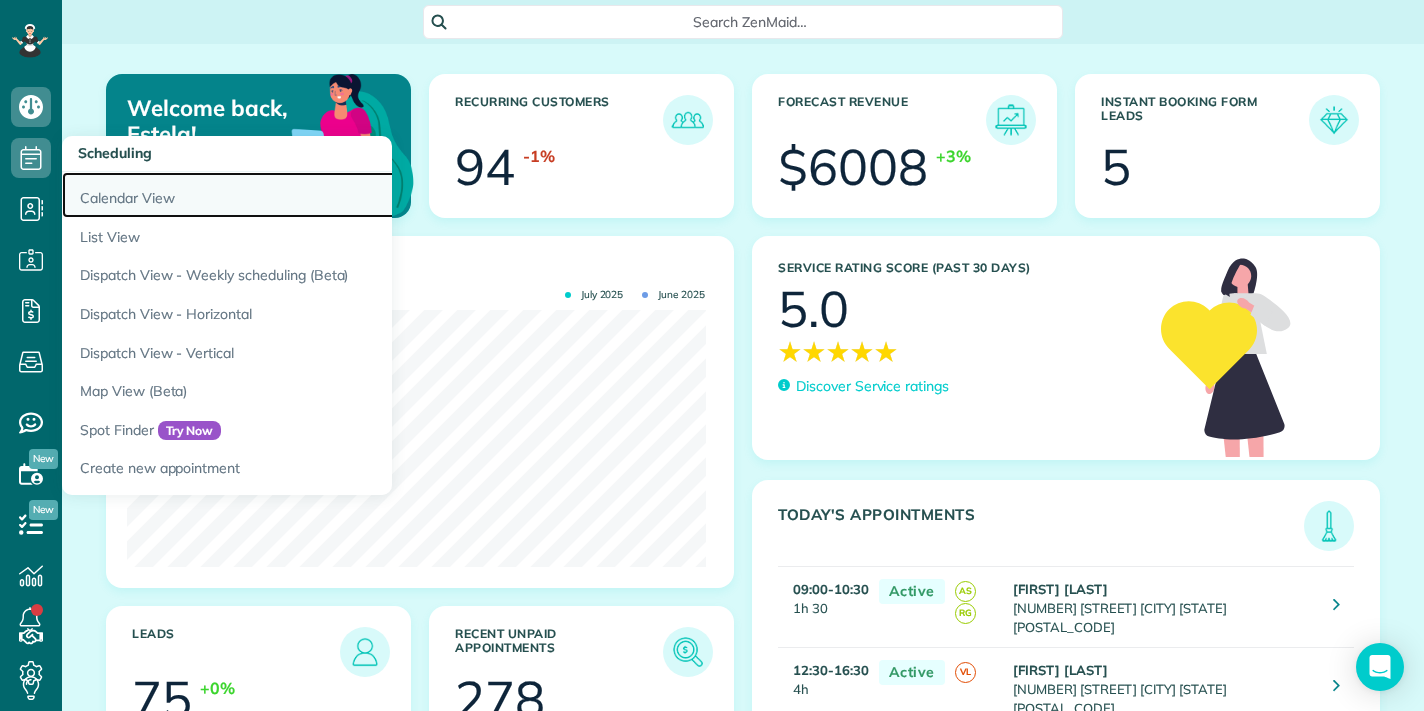 click on "Calendar View" at bounding box center [312, 195] 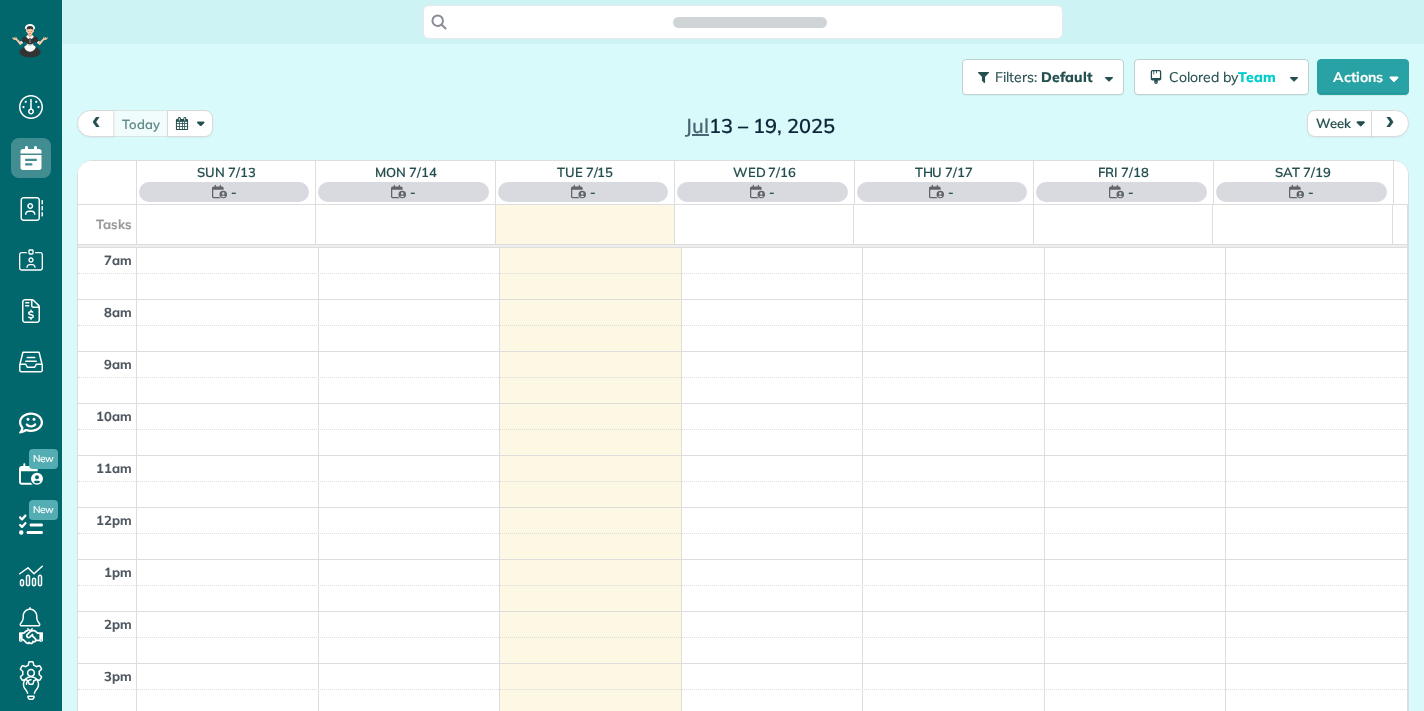scroll, scrollTop: 0, scrollLeft: 0, axis: both 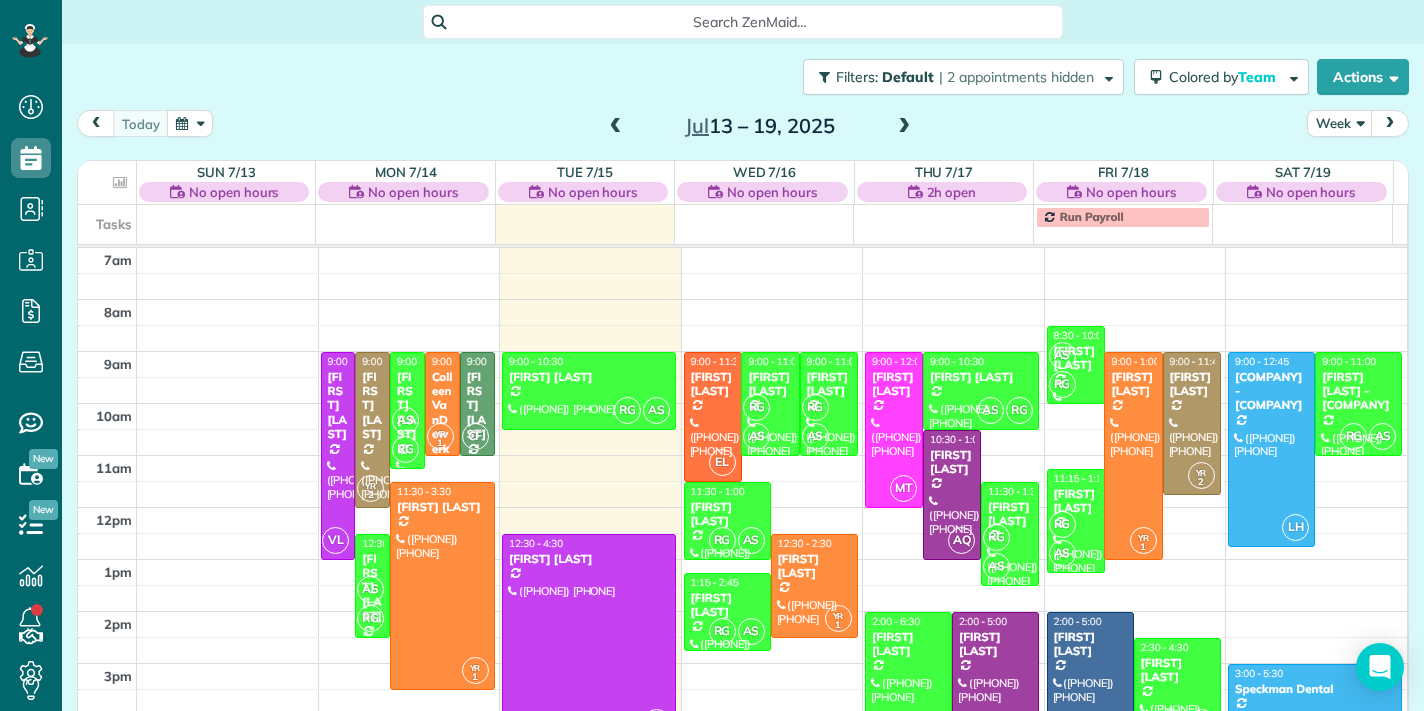 click at bounding box center (904, 127) 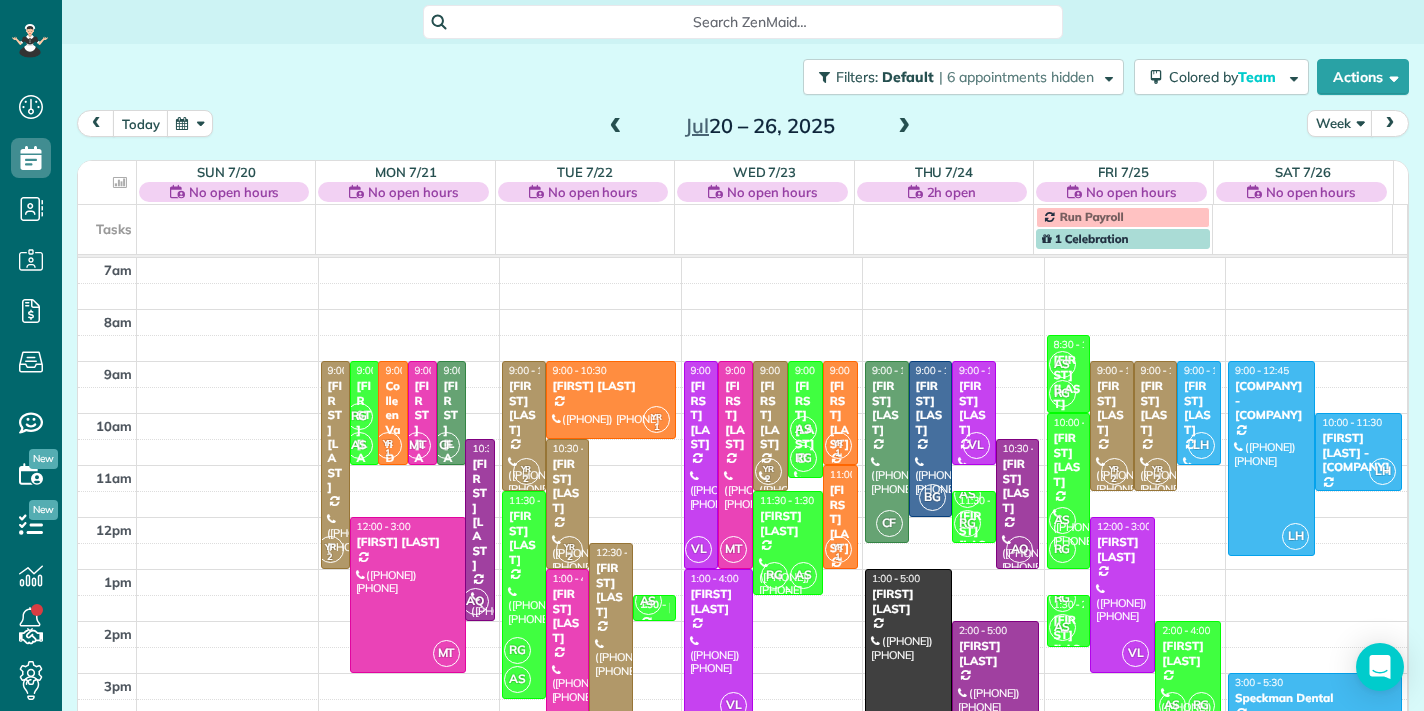 scroll, scrollTop: 59, scrollLeft: 0, axis: vertical 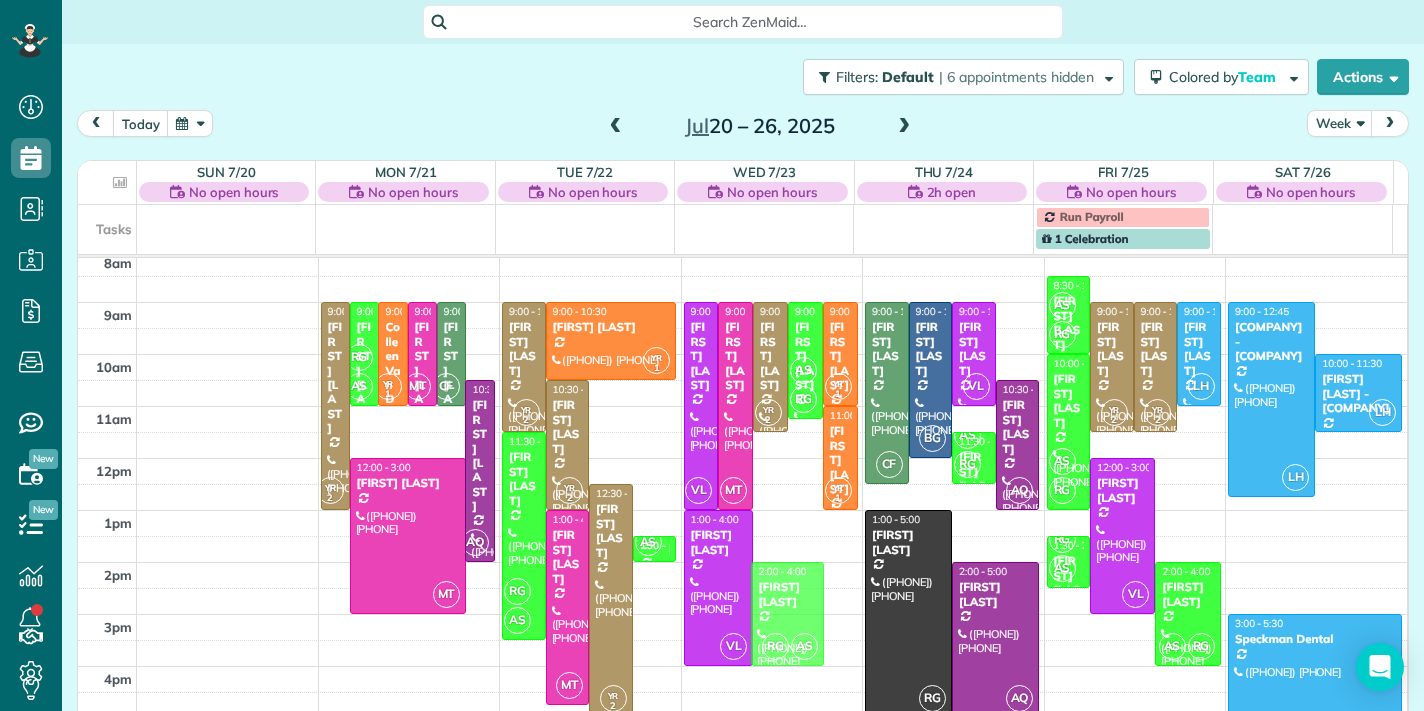 drag, startPoint x: 767, startPoint y: 469, endPoint x: 762, endPoint y: 593, distance: 124.10077 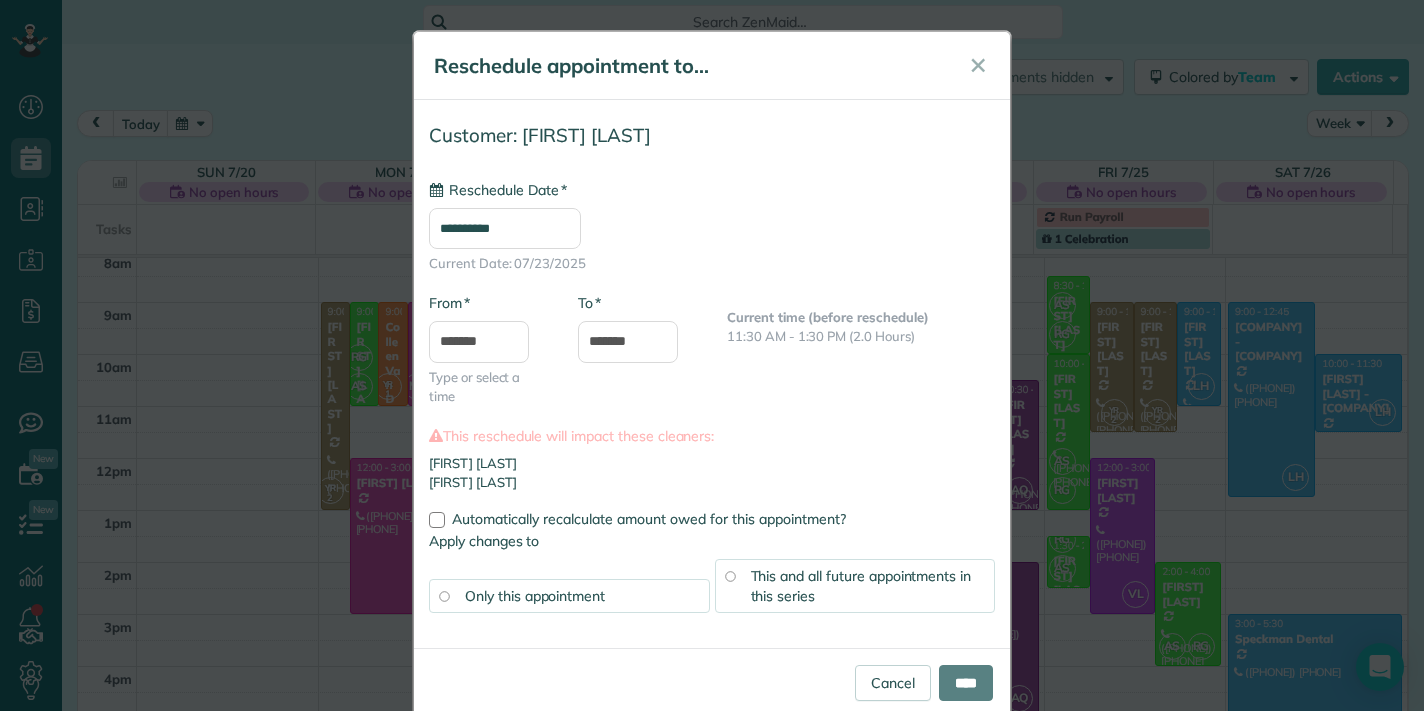 type on "**********" 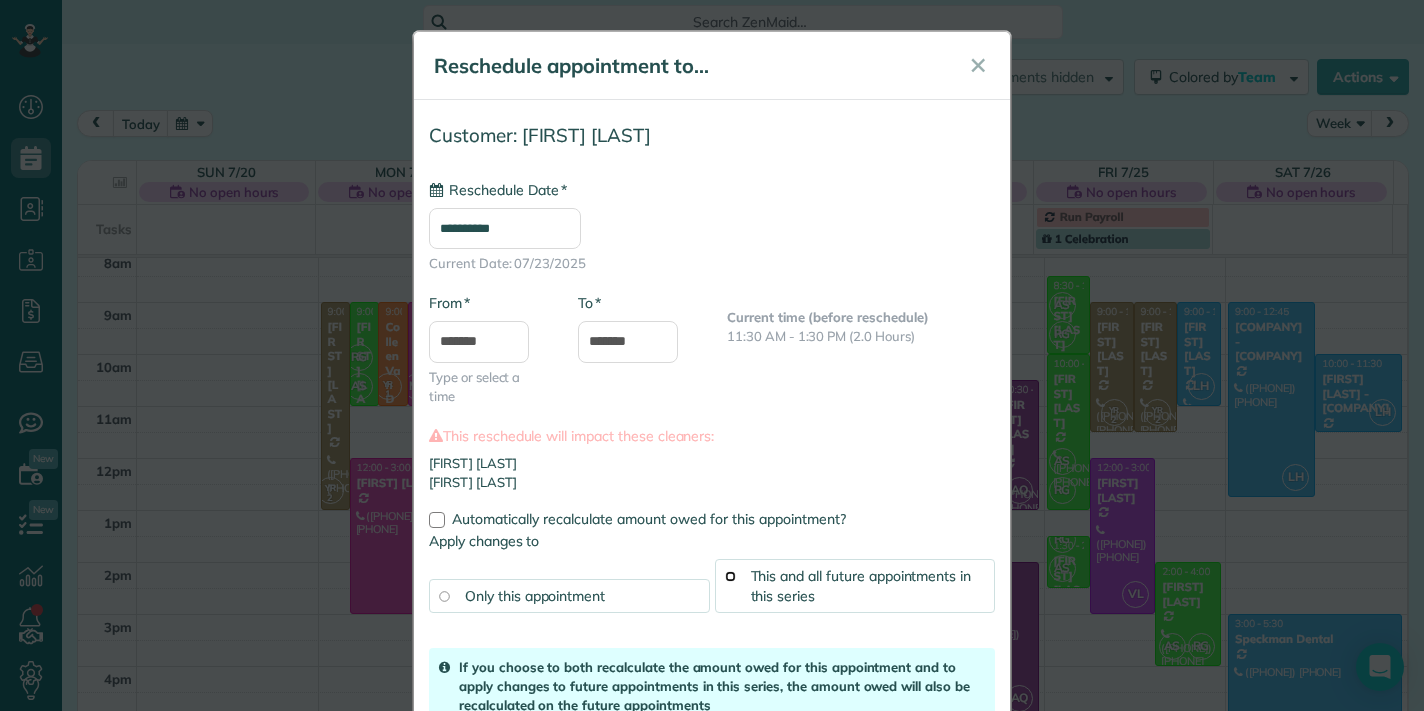scroll, scrollTop: 146, scrollLeft: 0, axis: vertical 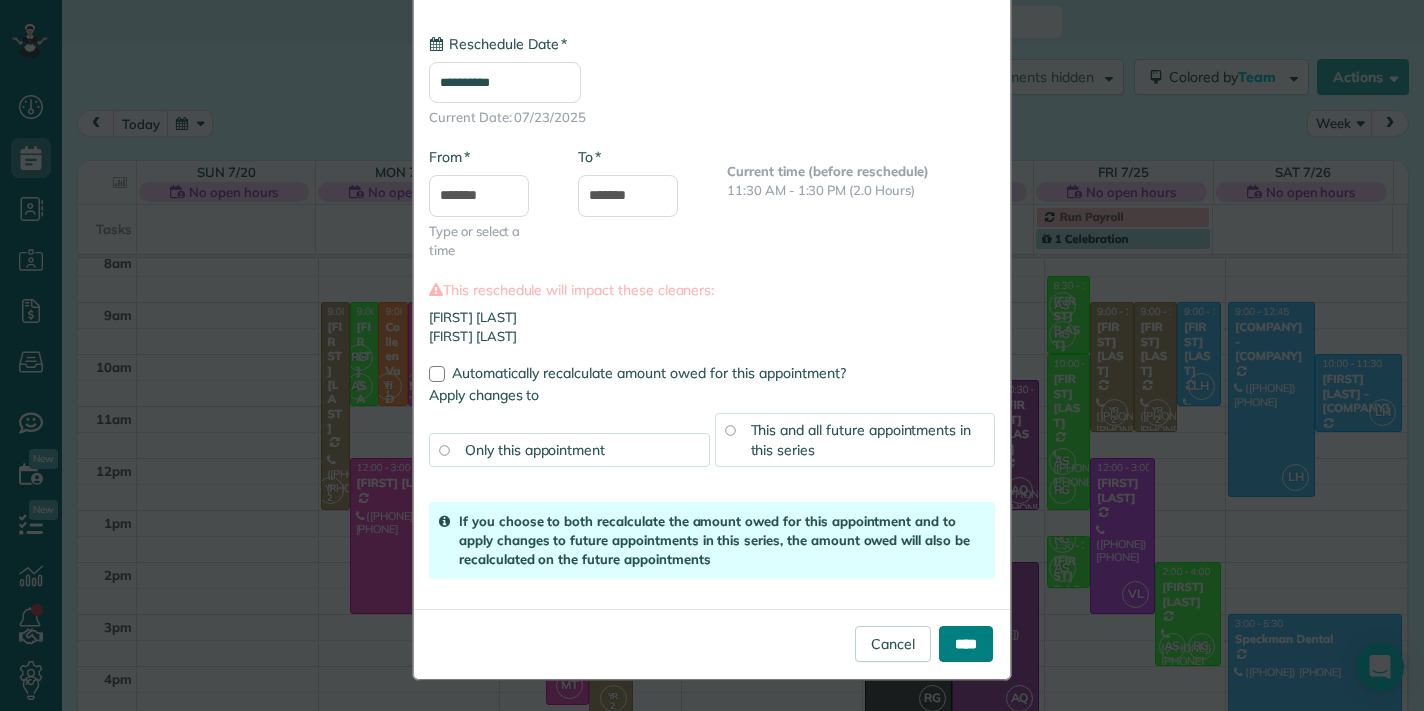 click on "****" at bounding box center [966, 644] 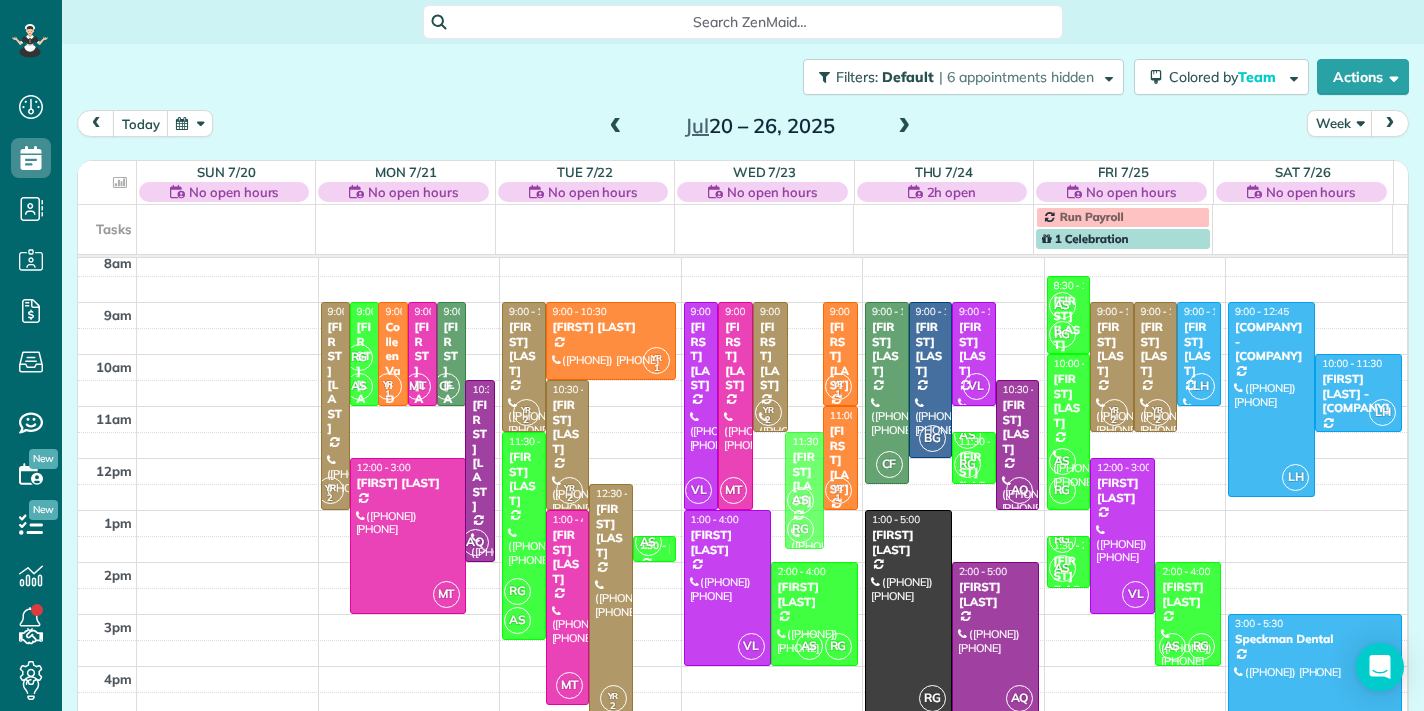 drag, startPoint x: 791, startPoint y: 322, endPoint x: 780, endPoint y: 453, distance: 131.46101 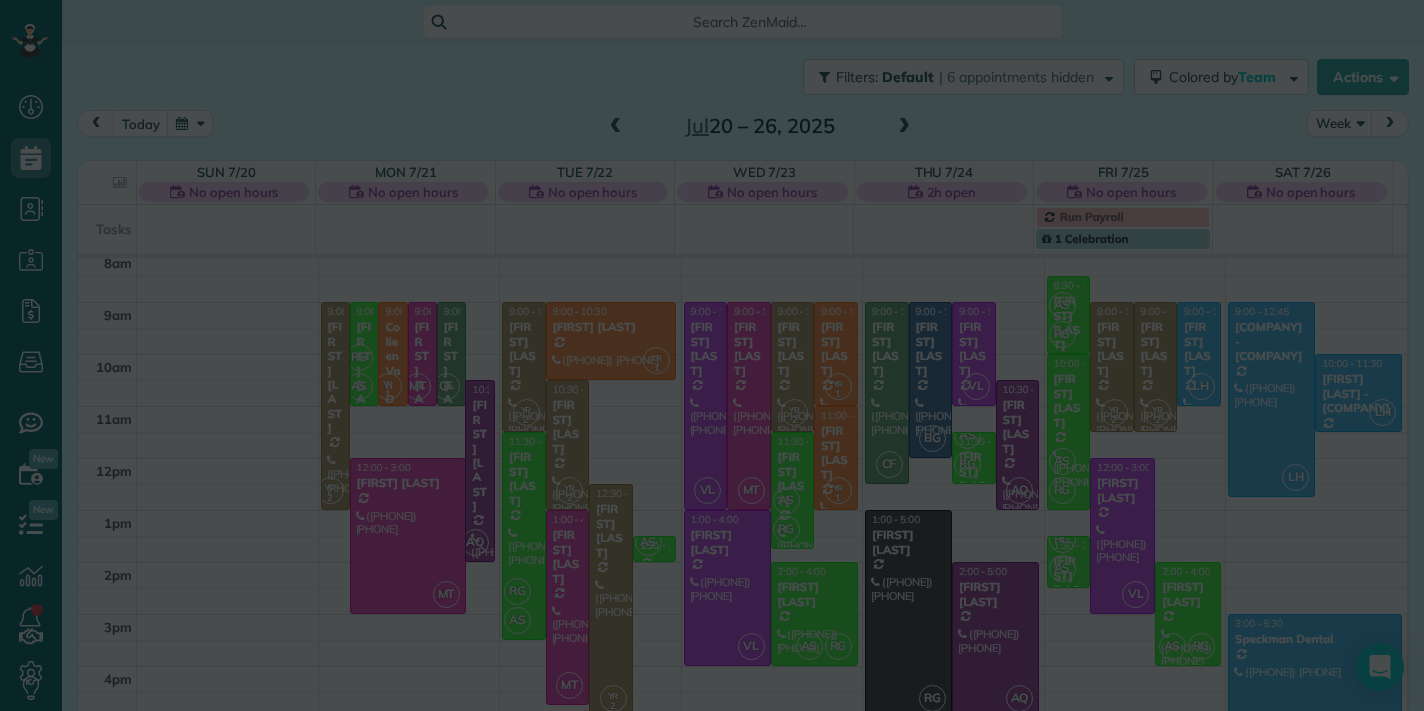 scroll, scrollTop: 0, scrollLeft: 0, axis: both 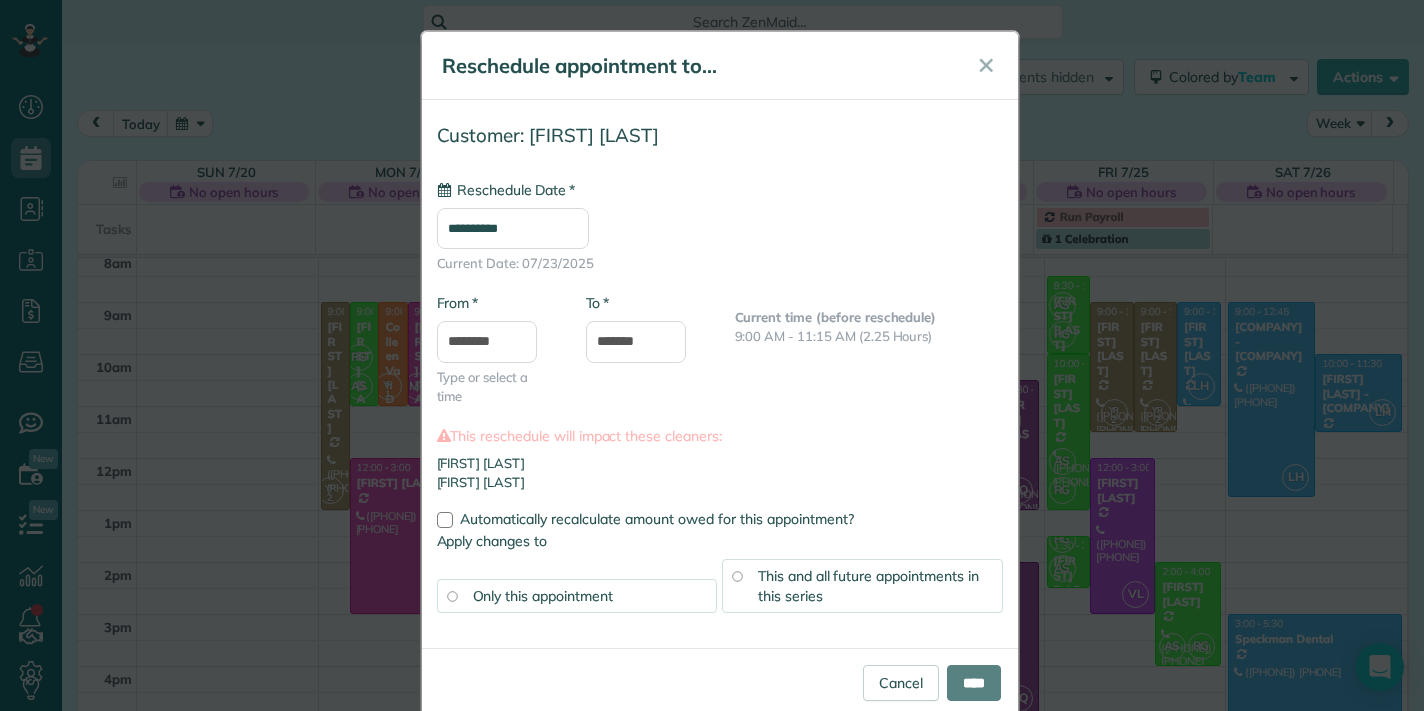 type on "**********" 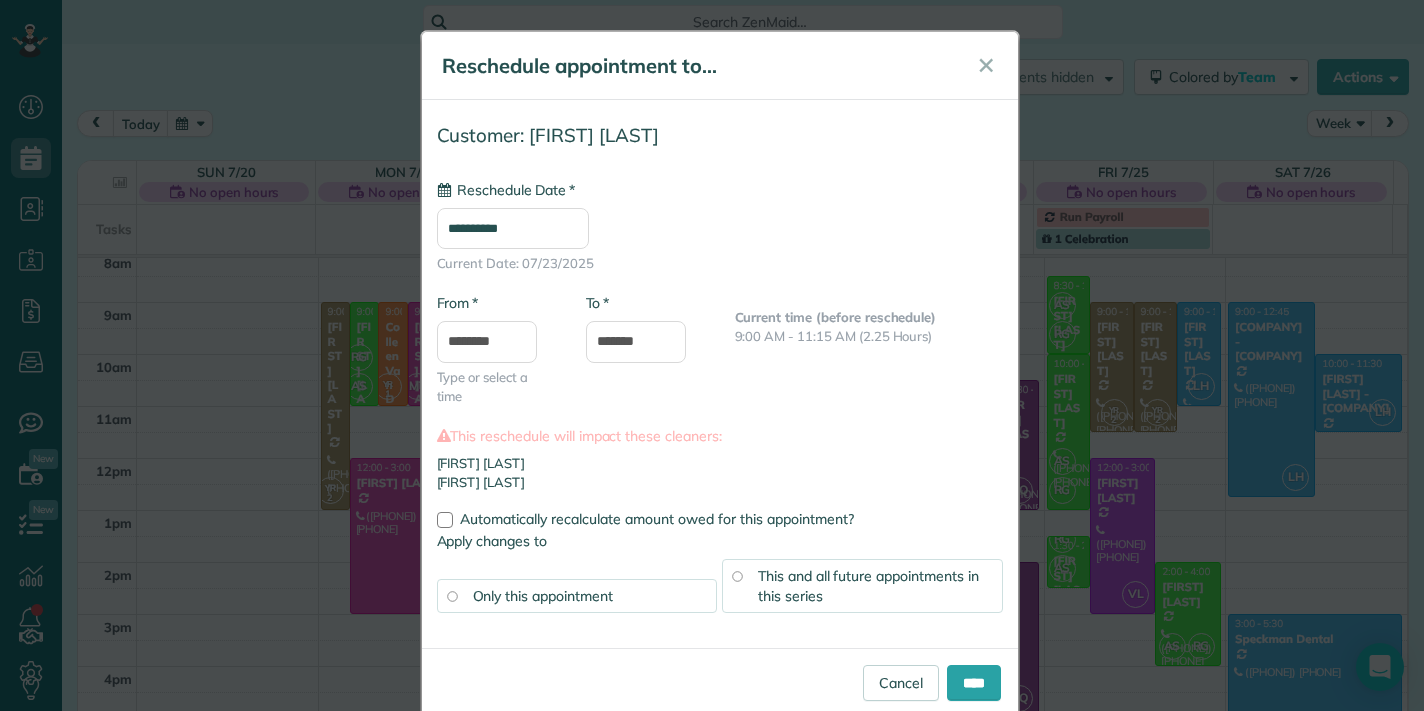 click on "This and all future appointments in this series" at bounding box center (862, 586) 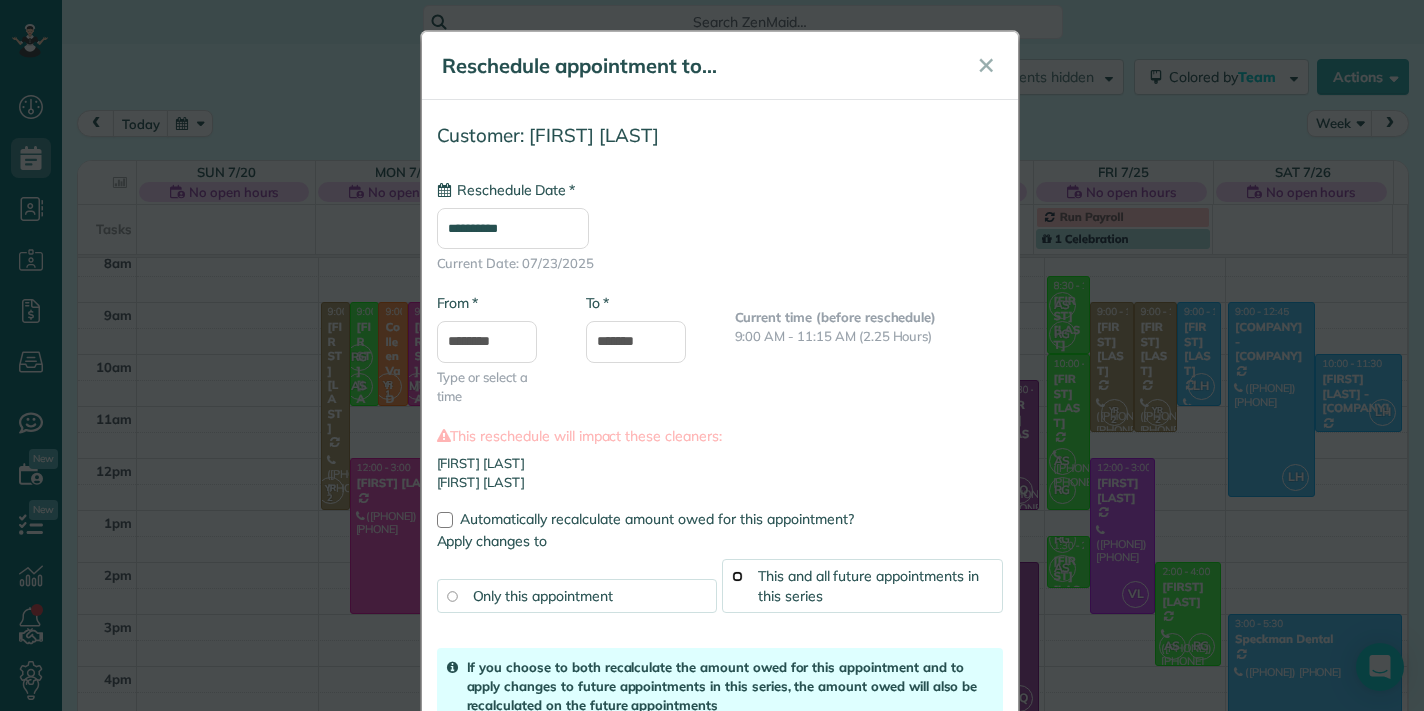 scroll, scrollTop: 146, scrollLeft: 0, axis: vertical 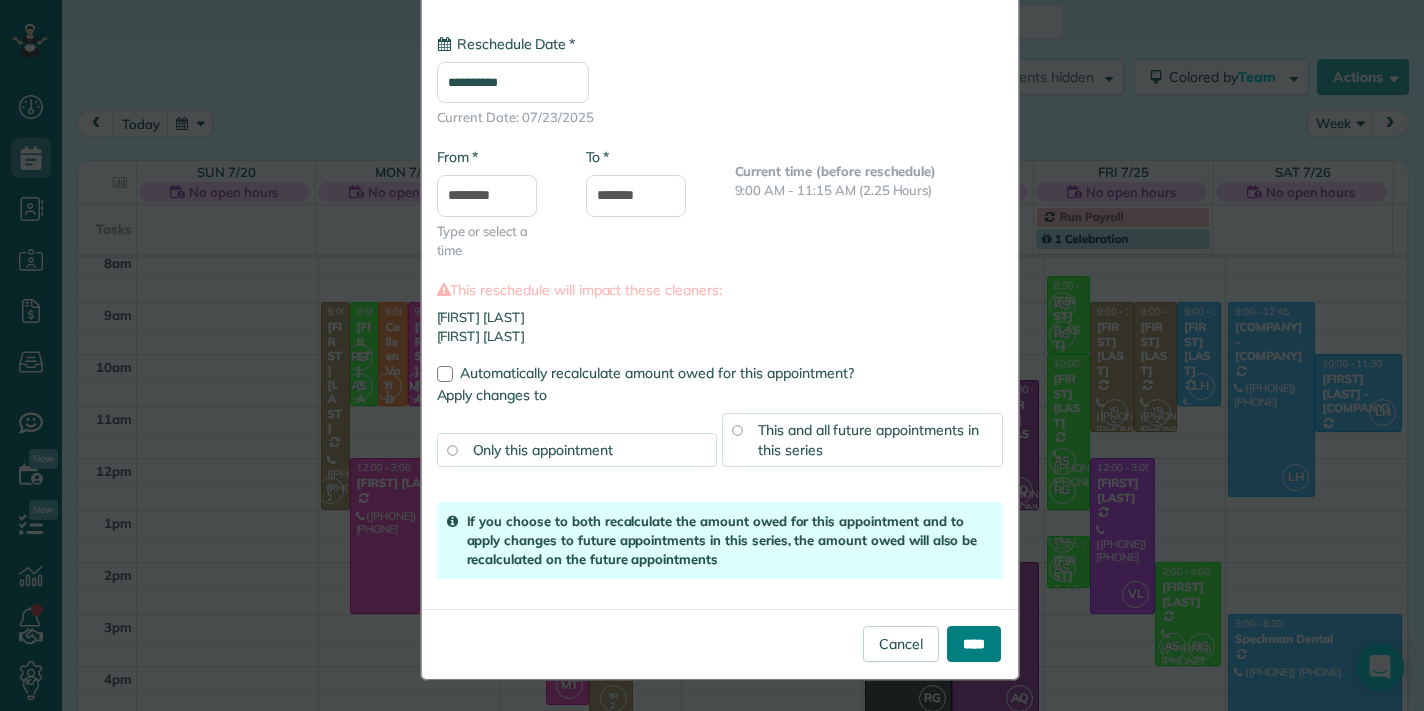 click on "****" at bounding box center (974, 644) 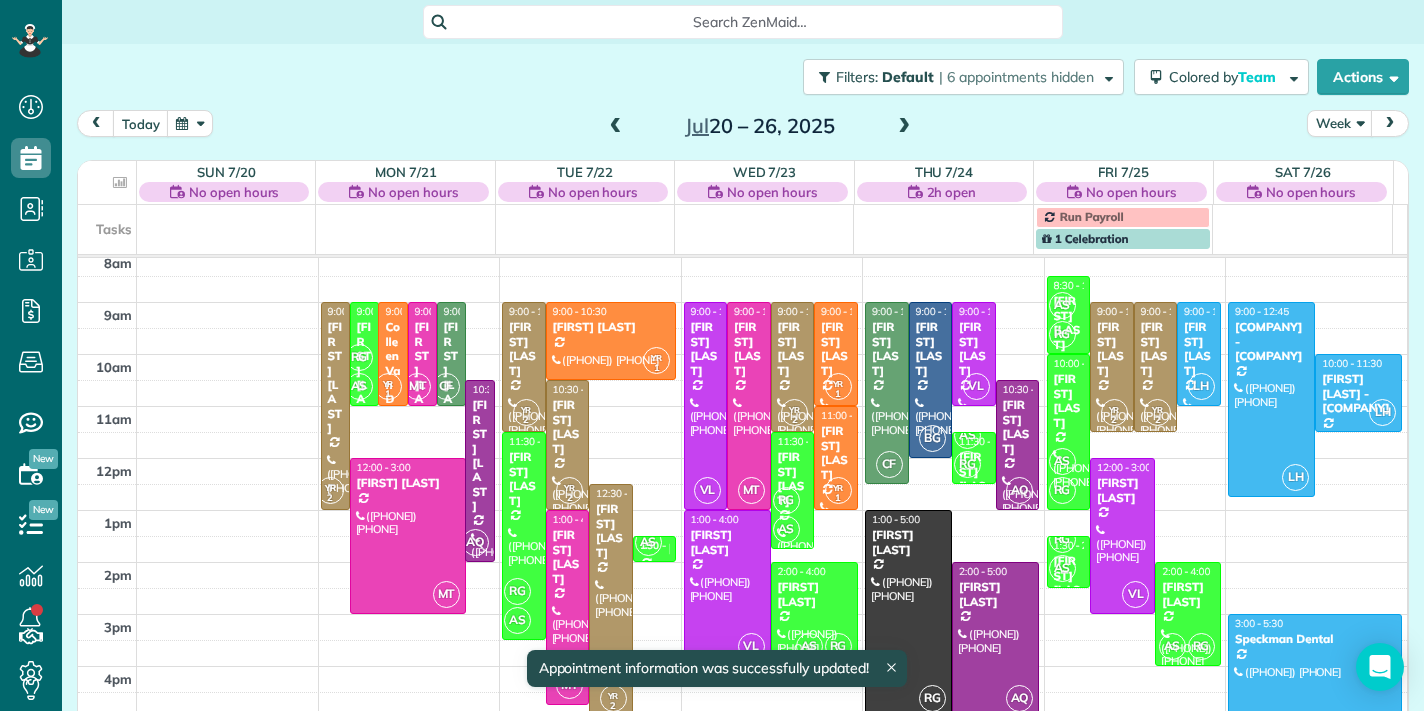 click at bounding box center (616, 127) 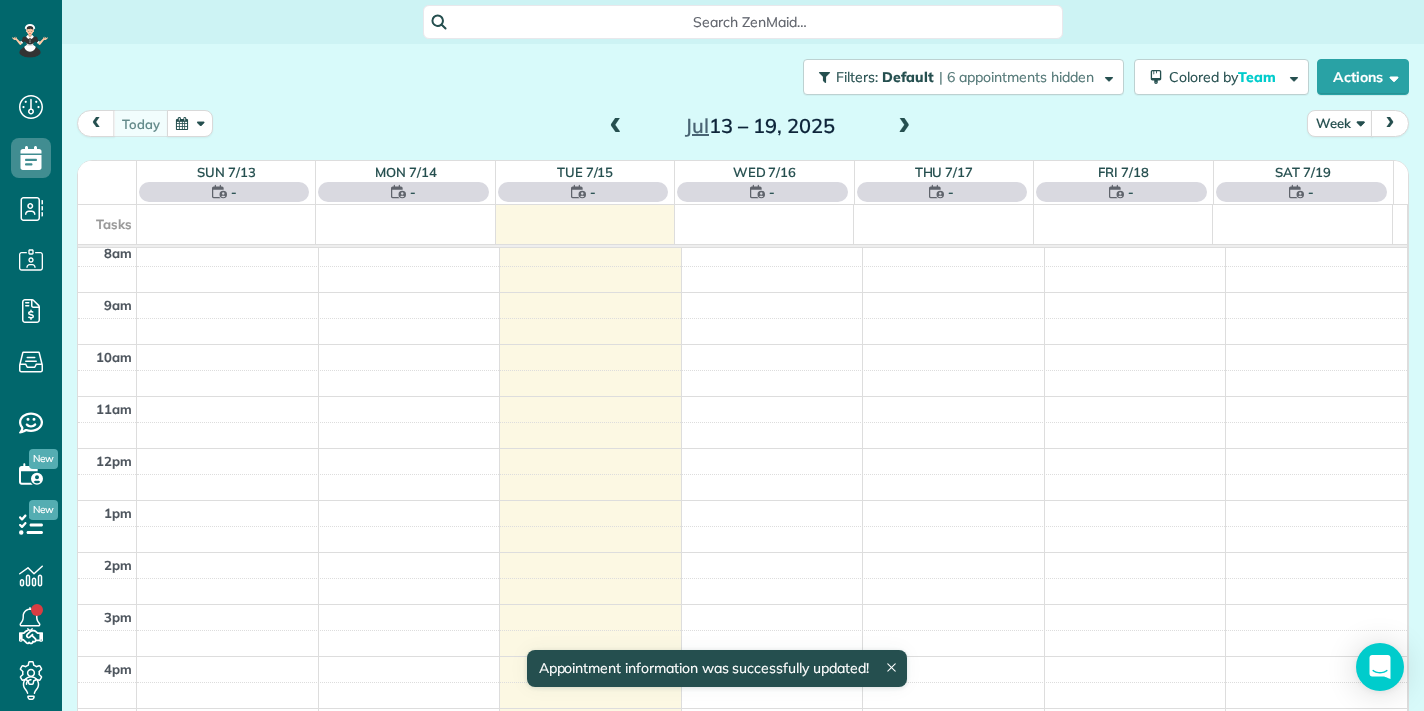 scroll, scrollTop: 0, scrollLeft: 0, axis: both 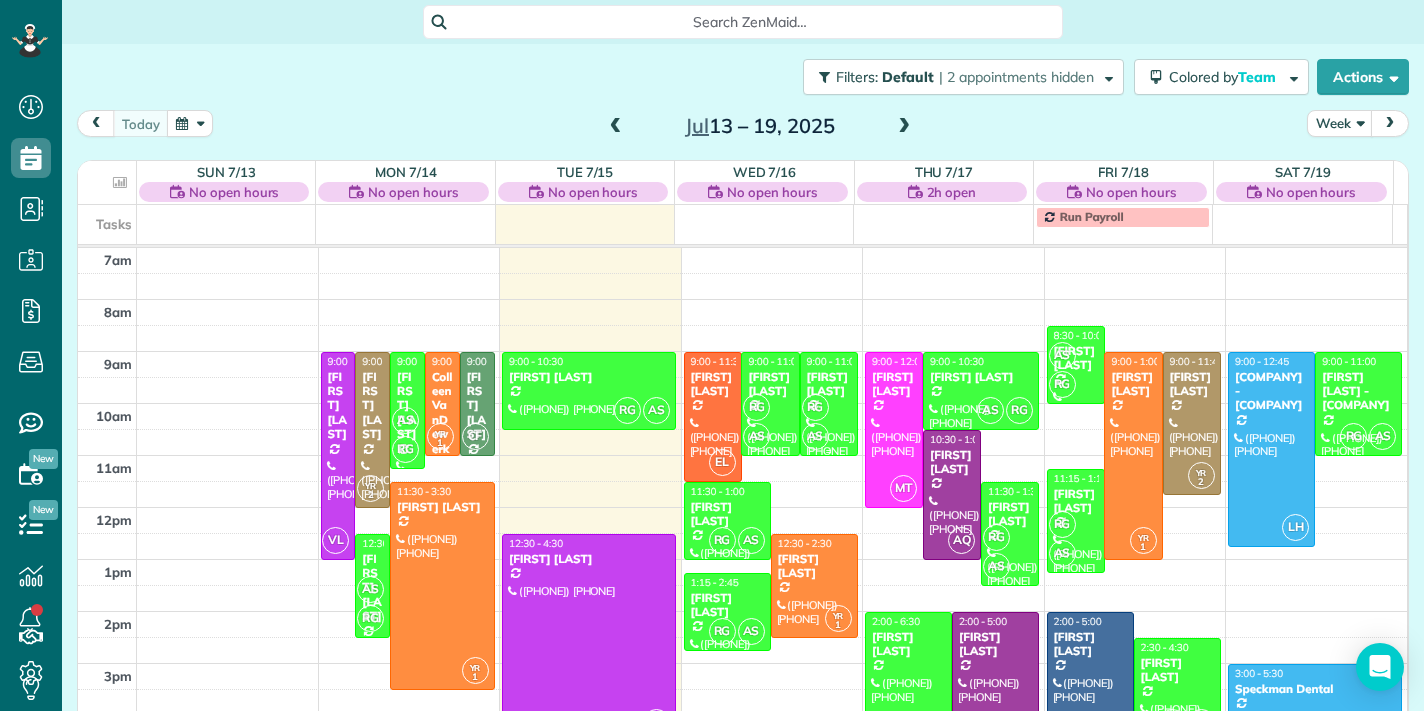 click on "RG AS" at bounding box center [827, 422] 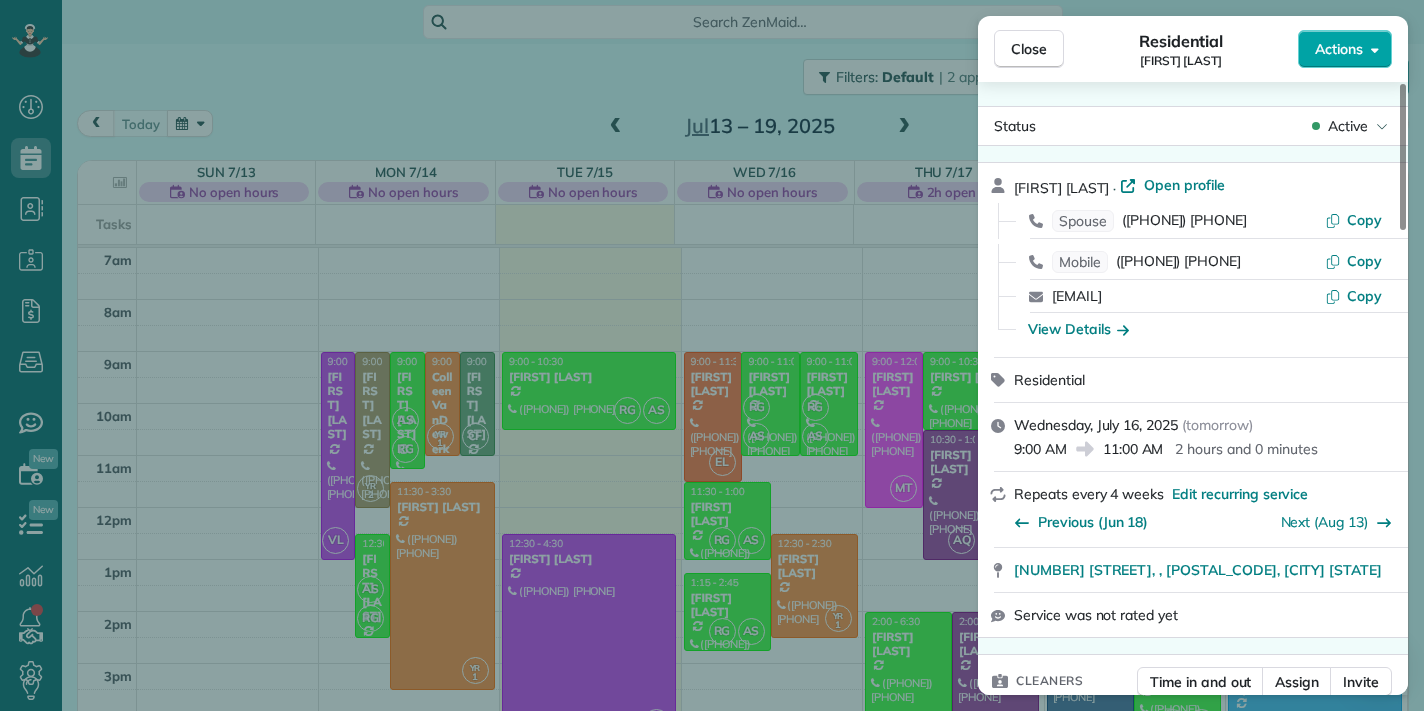 click on "Actions" at bounding box center (1345, 49) 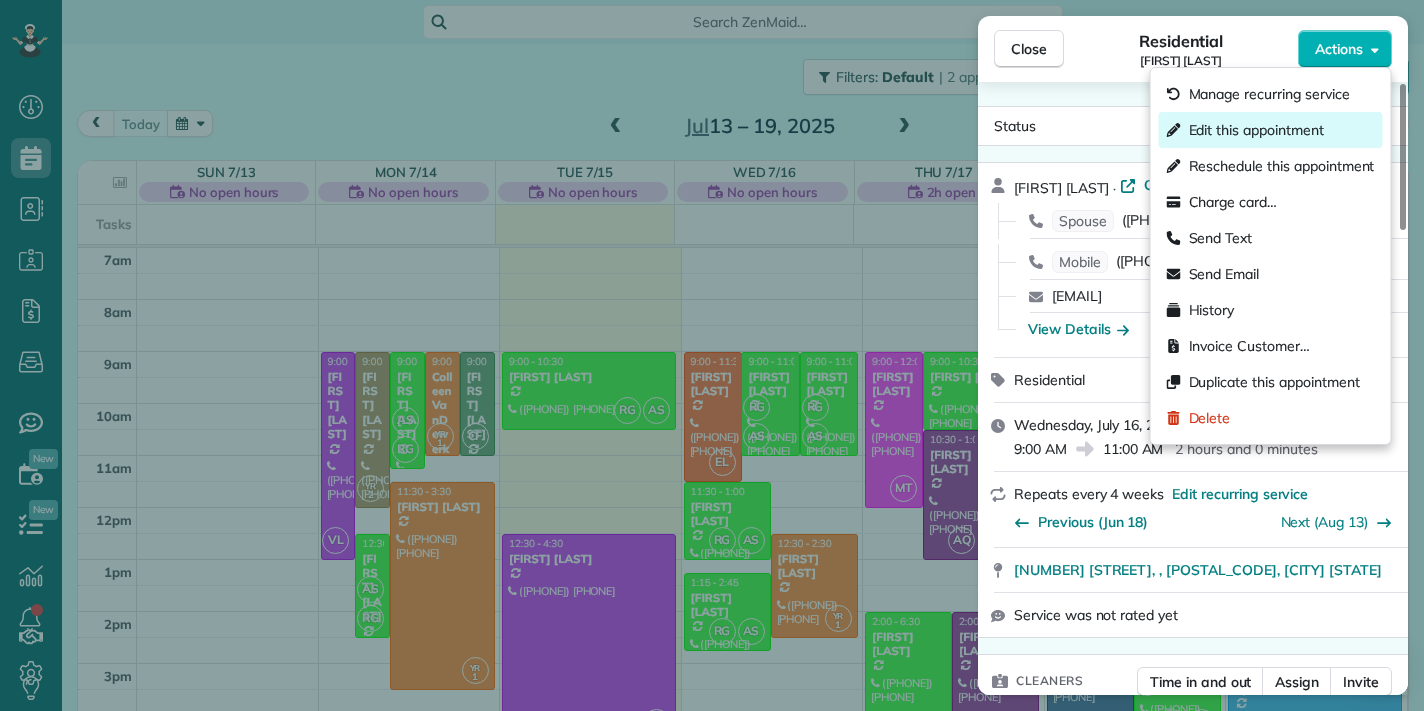 click on "Edit this appointment" at bounding box center [1256, 130] 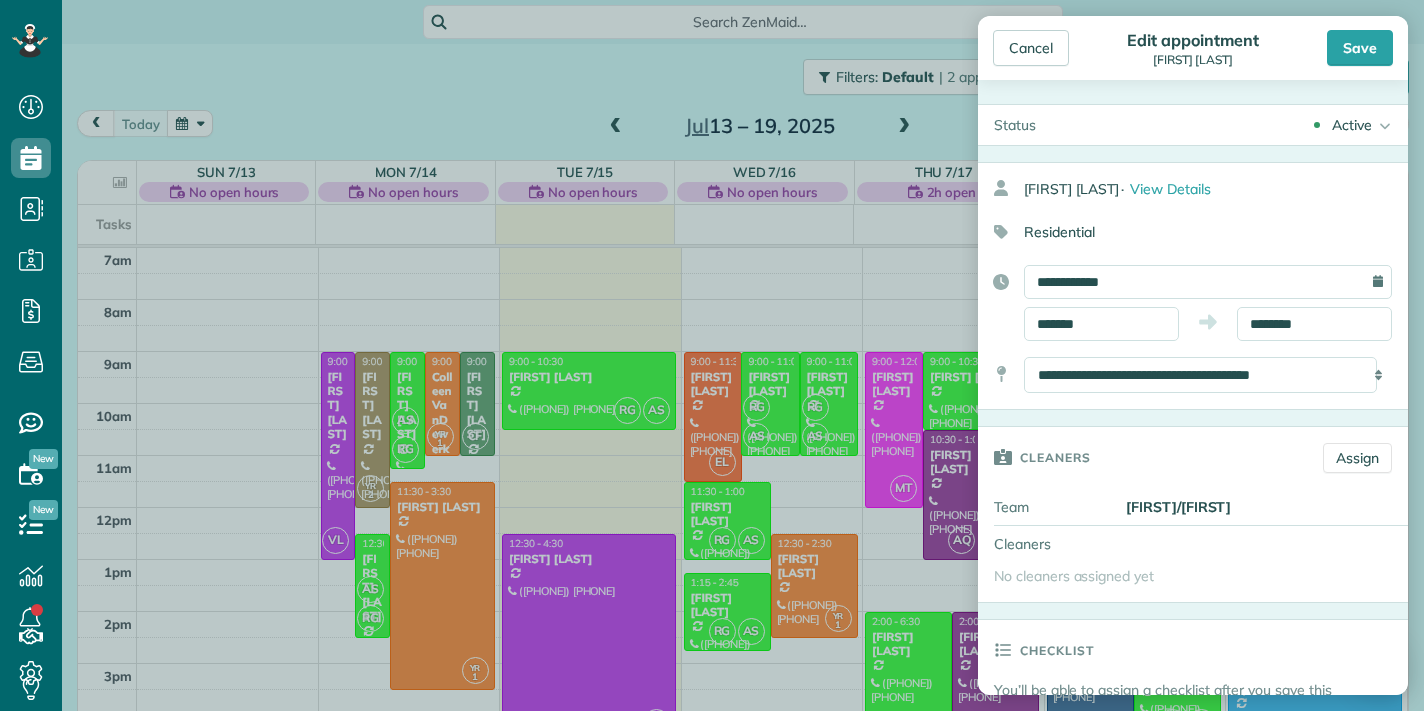 type on "******" 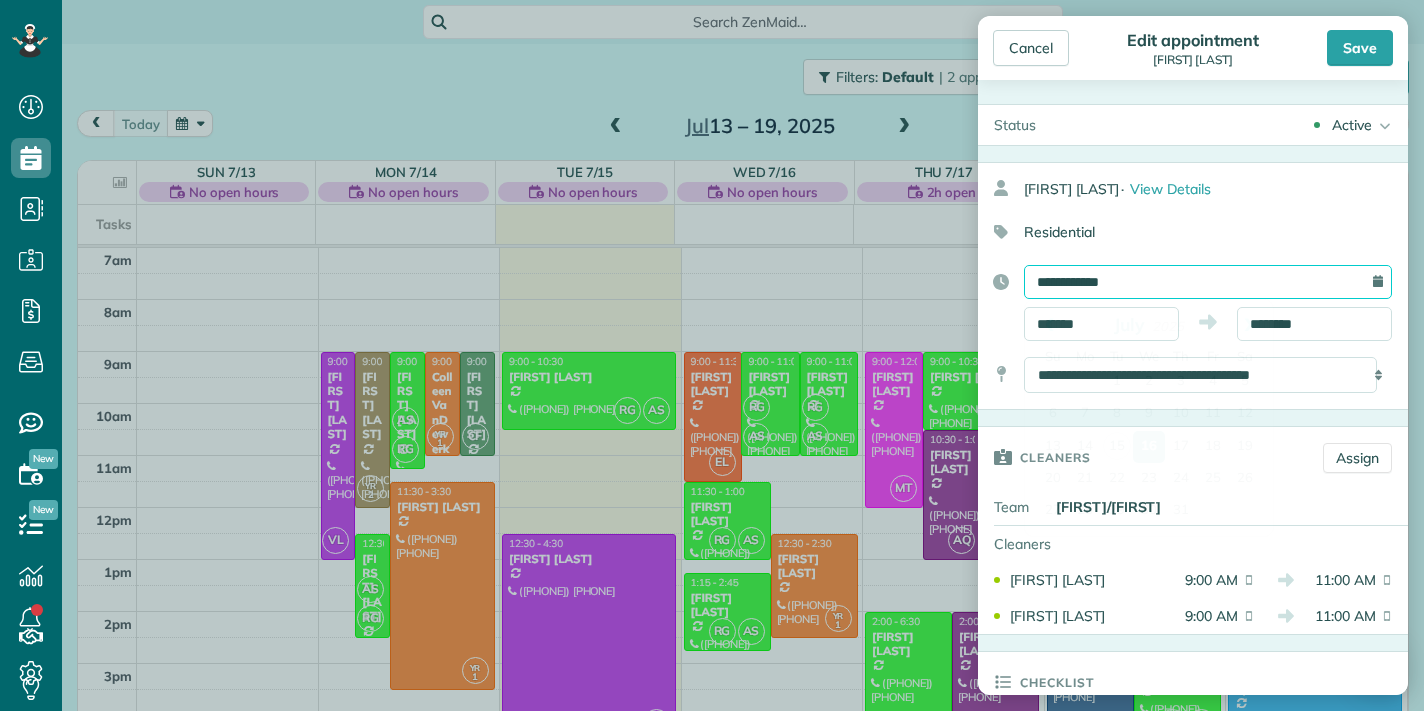 click on "**********" at bounding box center (1208, 282) 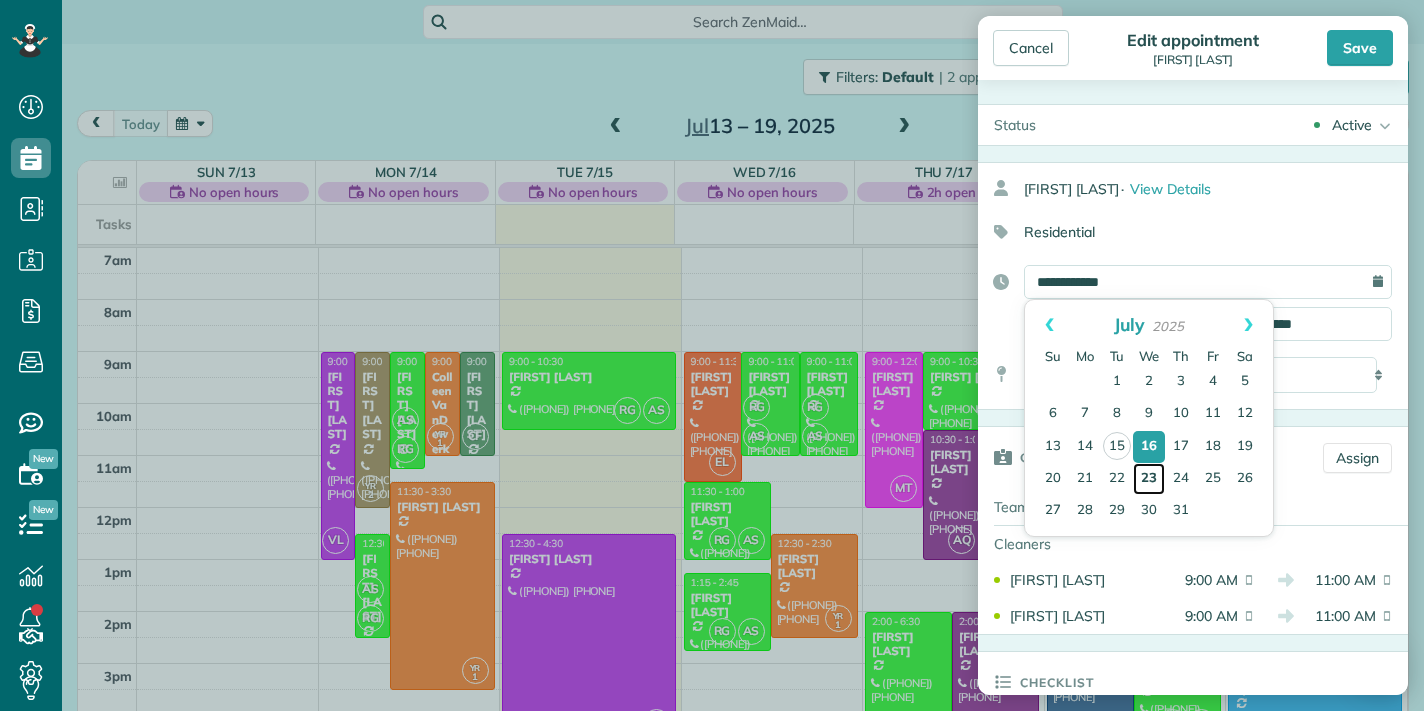 click on "23" at bounding box center [1149, 479] 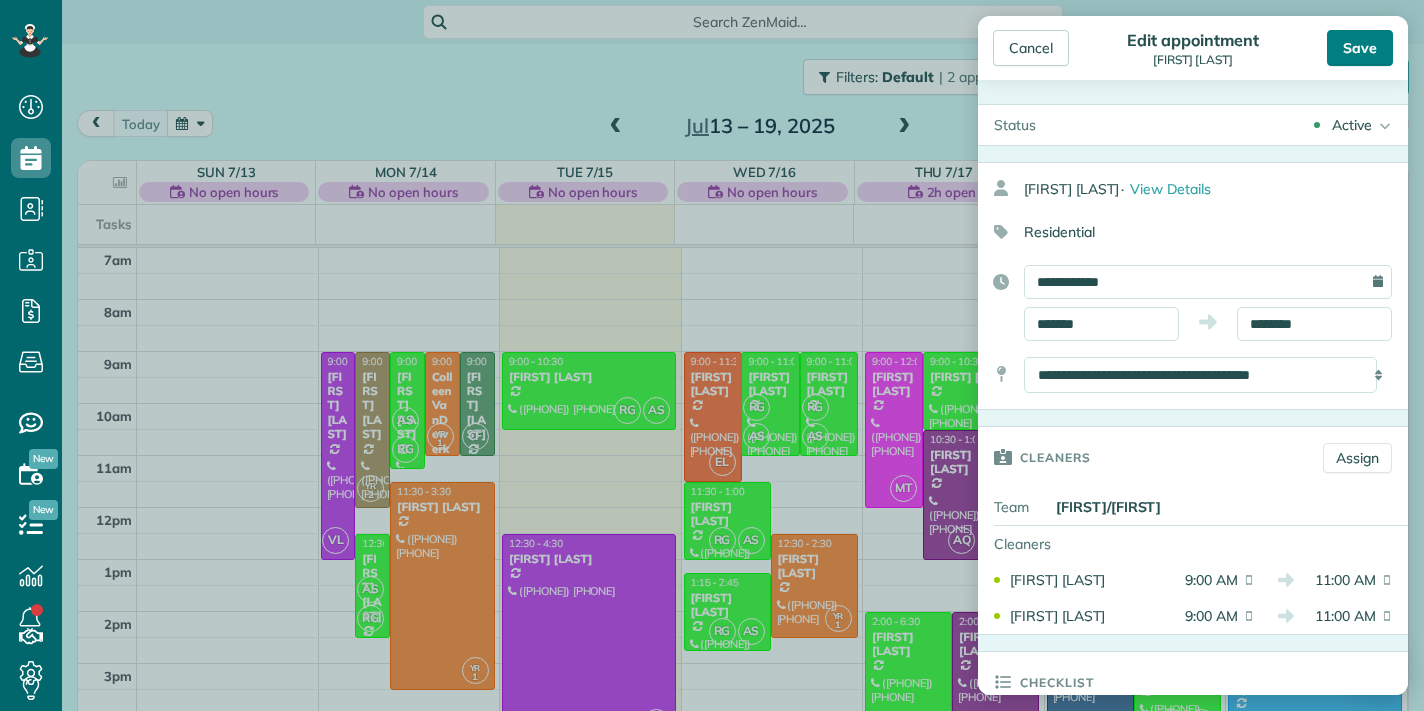 click on "Save" at bounding box center [1360, 48] 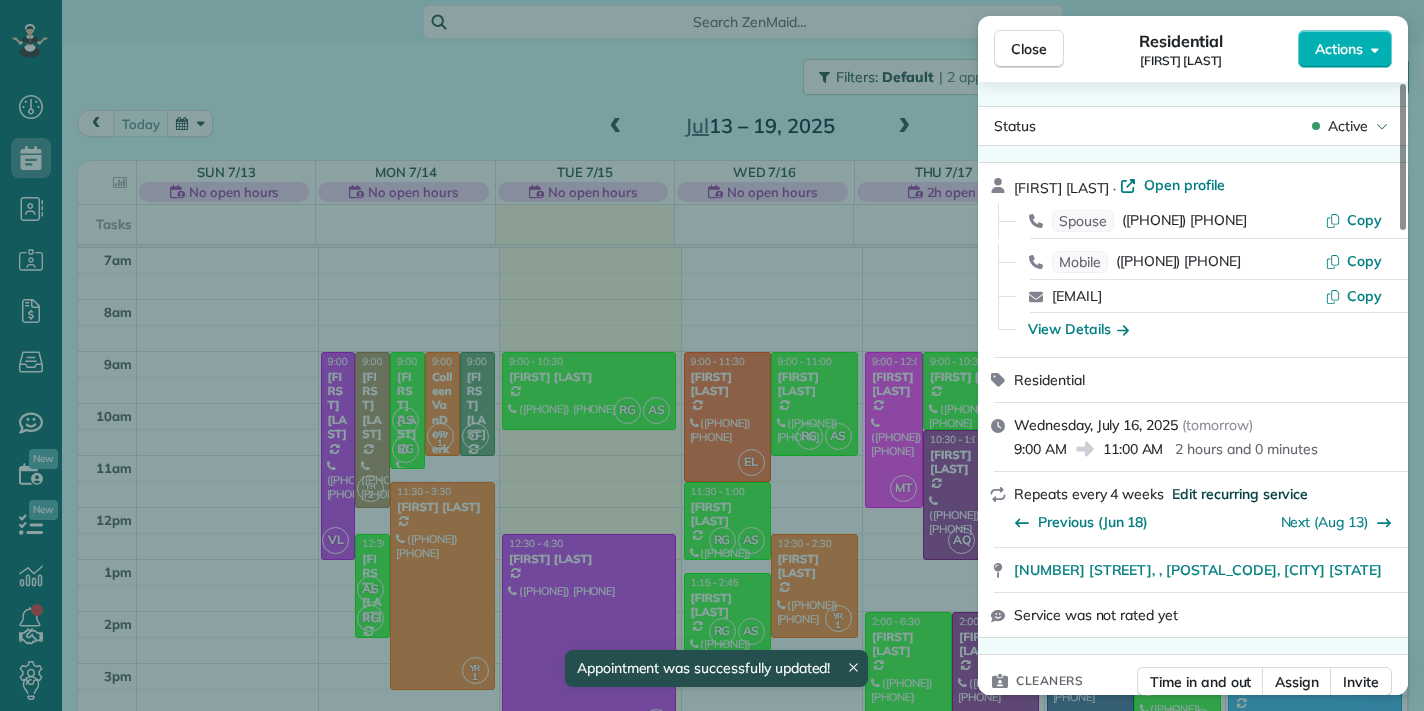 click on "Edit recurring service" at bounding box center [1240, 494] 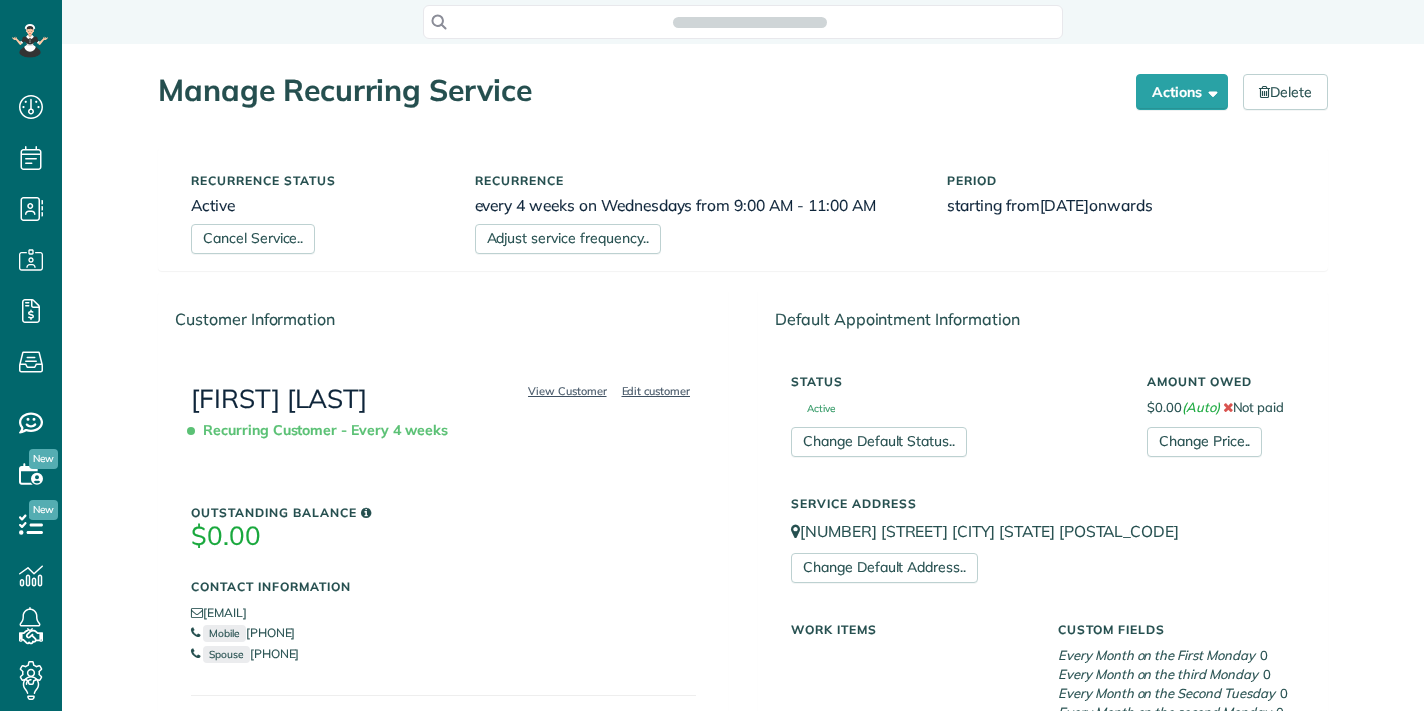 scroll, scrollTop: 0, scrollLeft: 0, axis: both 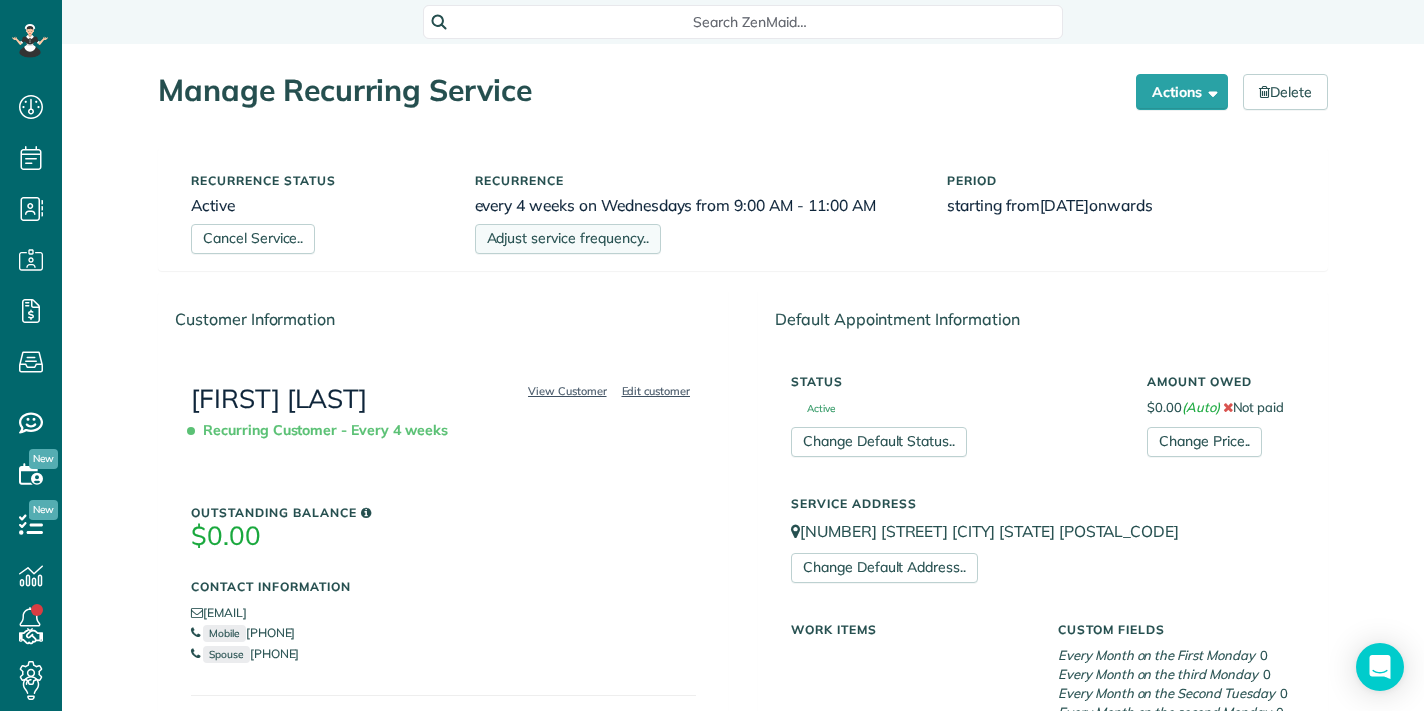 click on "Adjust service frequency.." at bounding box center (568, 239) 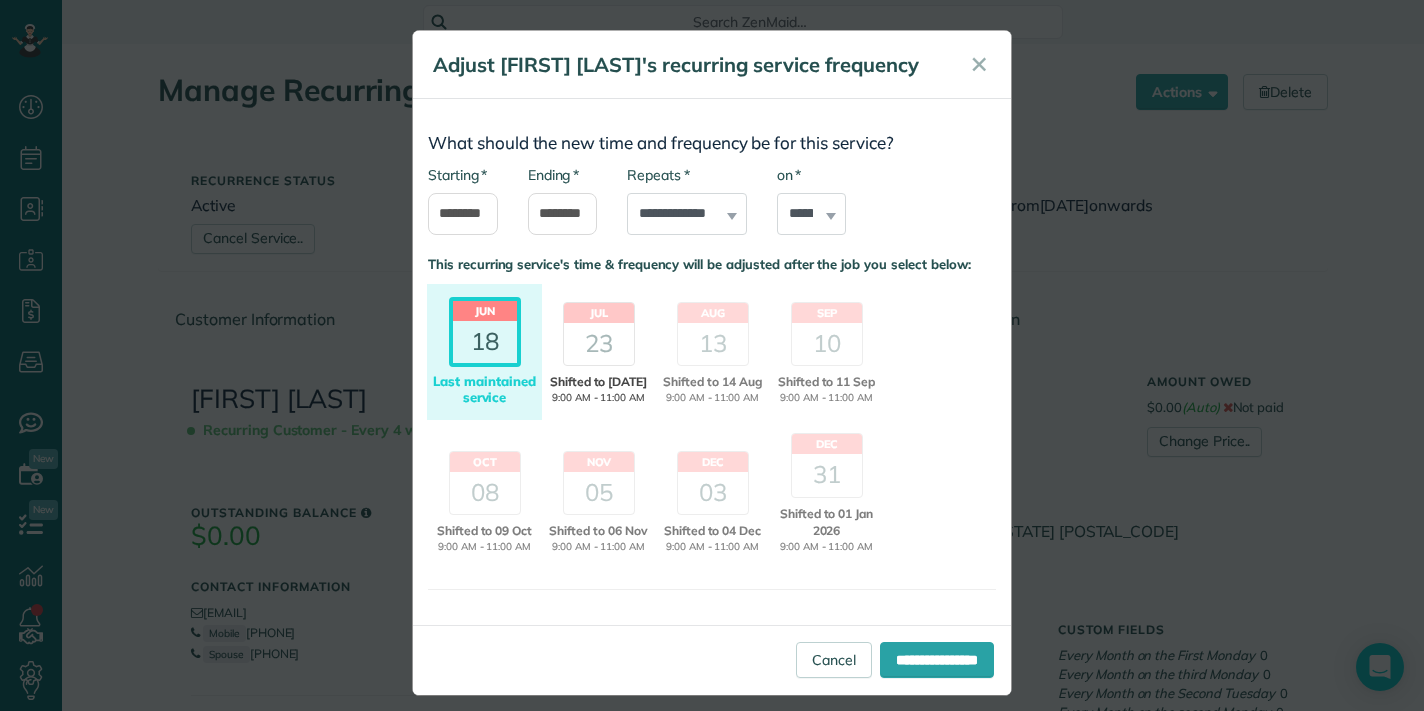 click on "23" at bounding box center [599, 344] 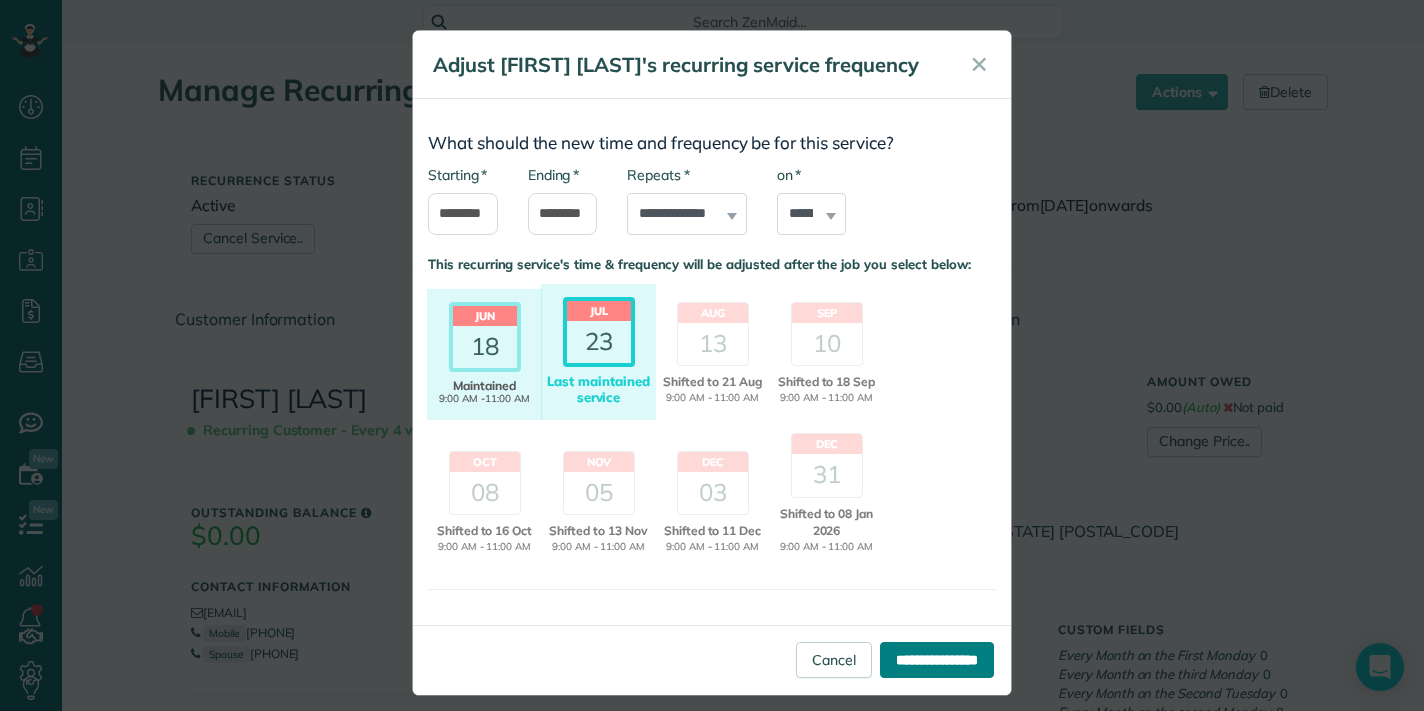 click on "**********" at bounding box center [937, 660] 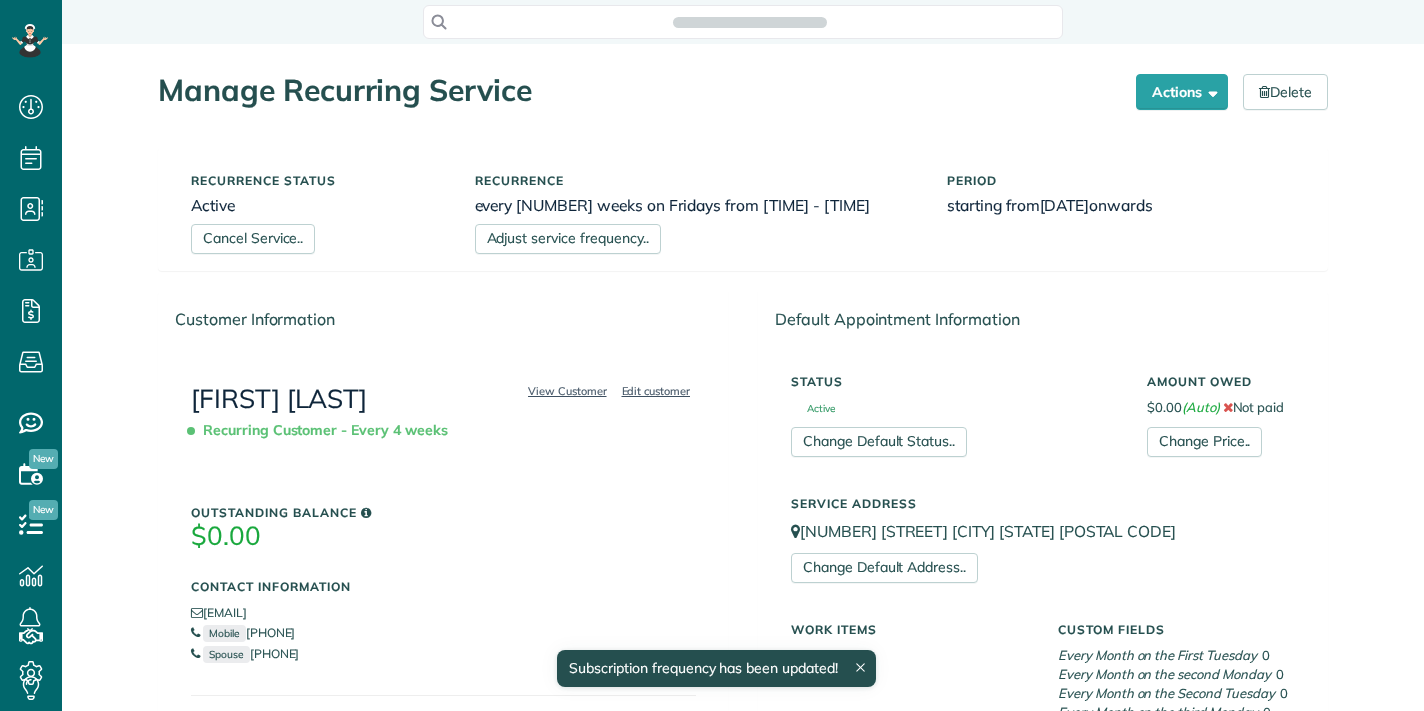 scroll, scrollTop: 0, scrollLeft: 0, axis: both 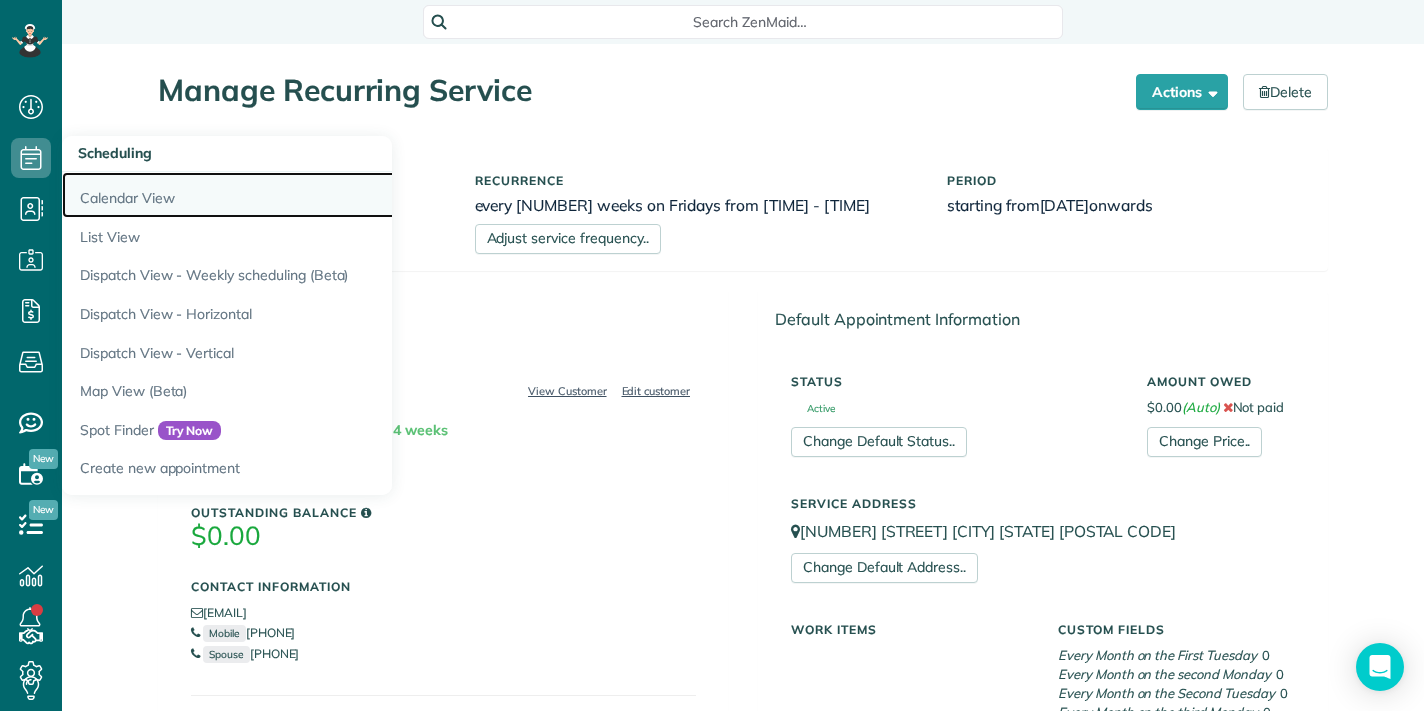 click on "Calendar View" at bounding box center (312, 195) 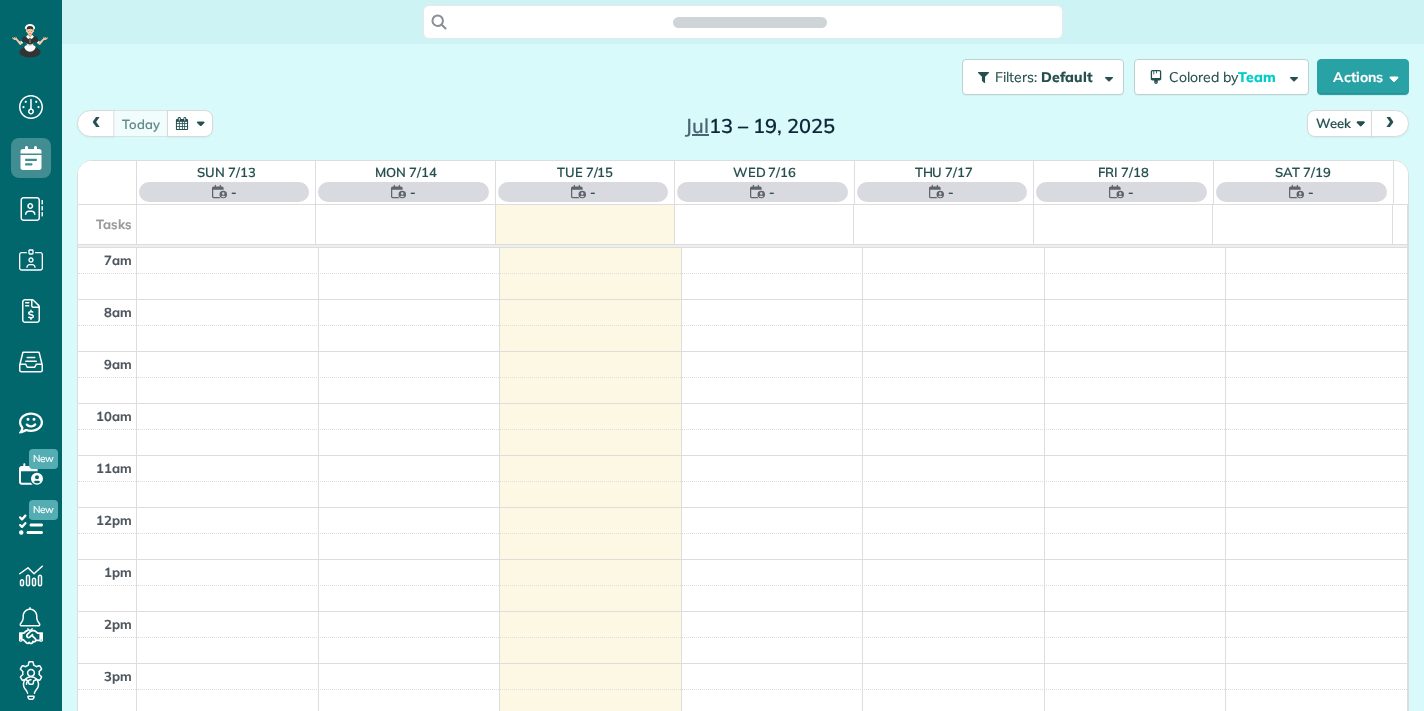 scroll, scrollTop: 0, scrollLeft: 0, axis: both 